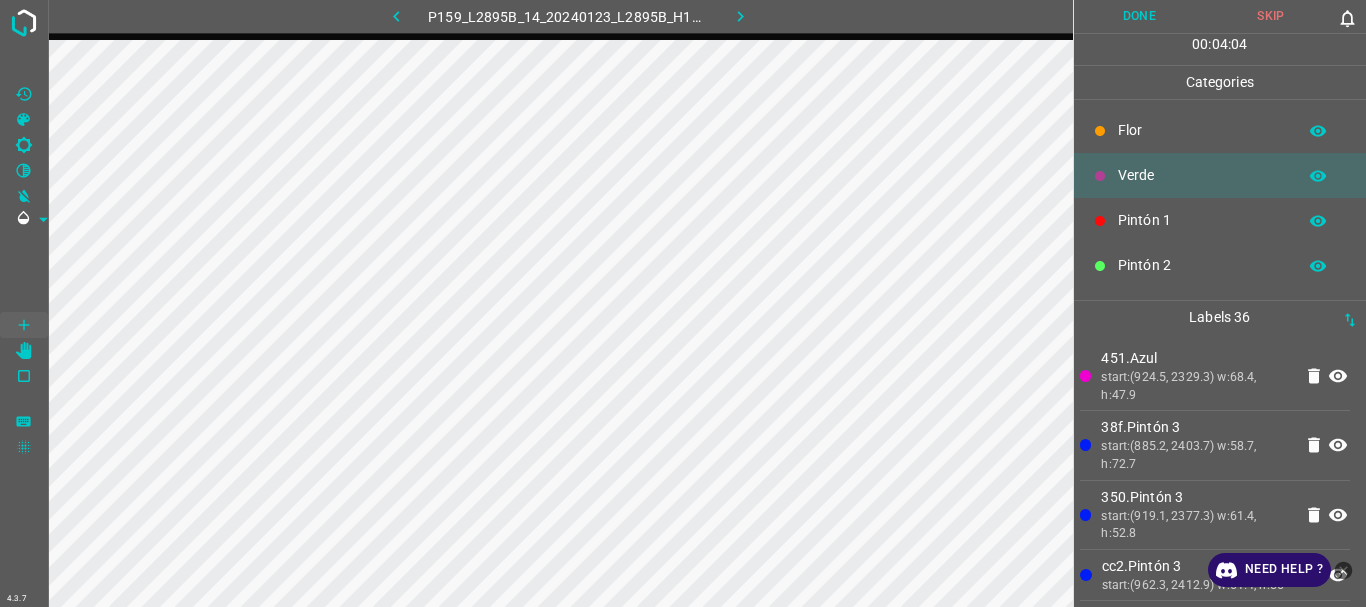 scroll, scrollTop: 0, scrollLeft: 0, axis: both 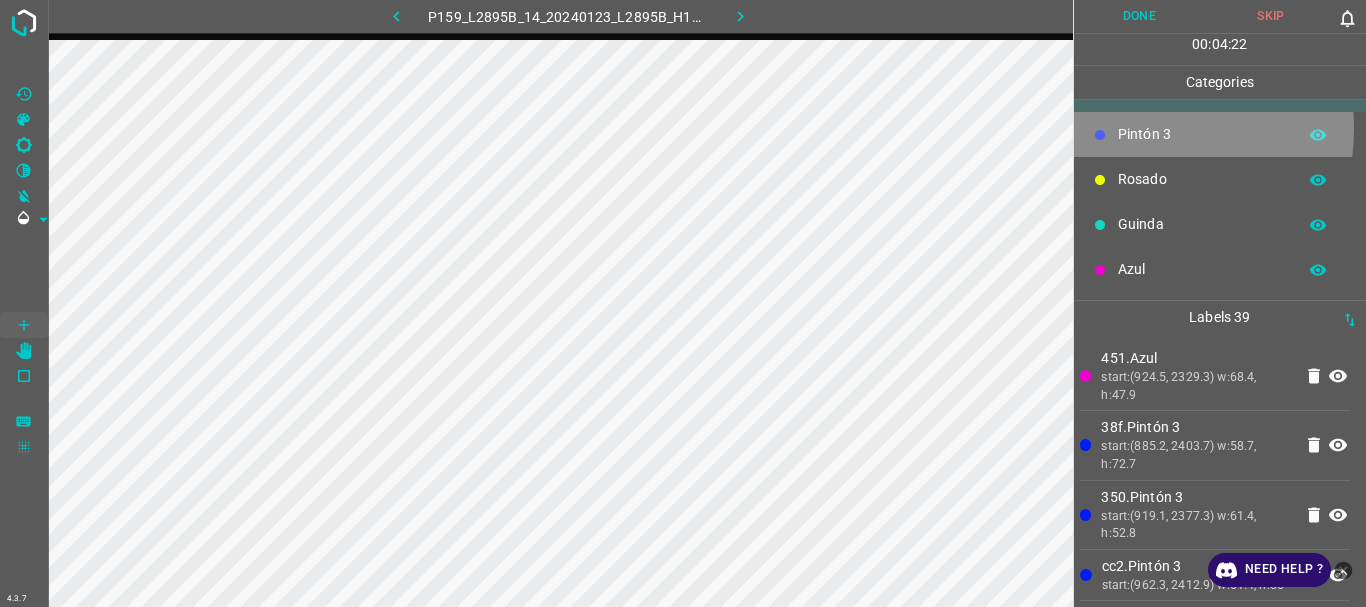 click on "Pintón 3" at bounding box center (1202, 134) 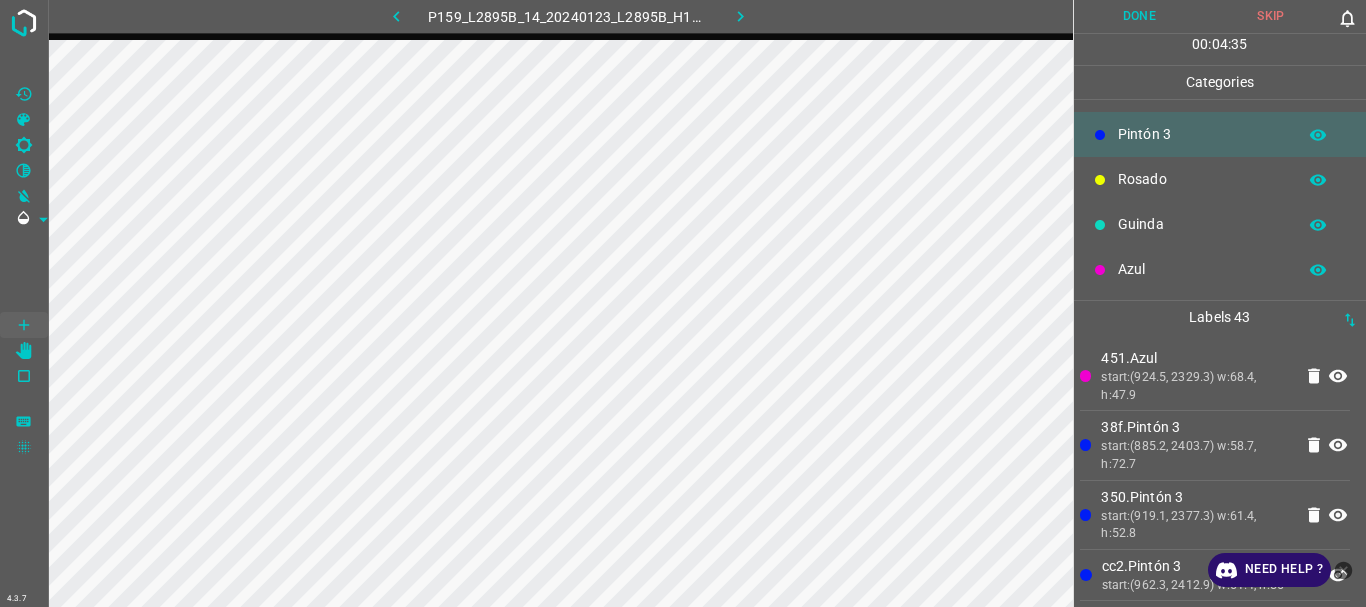 scroll, scrollTop: 0, scrollLeft: 0, axis: both 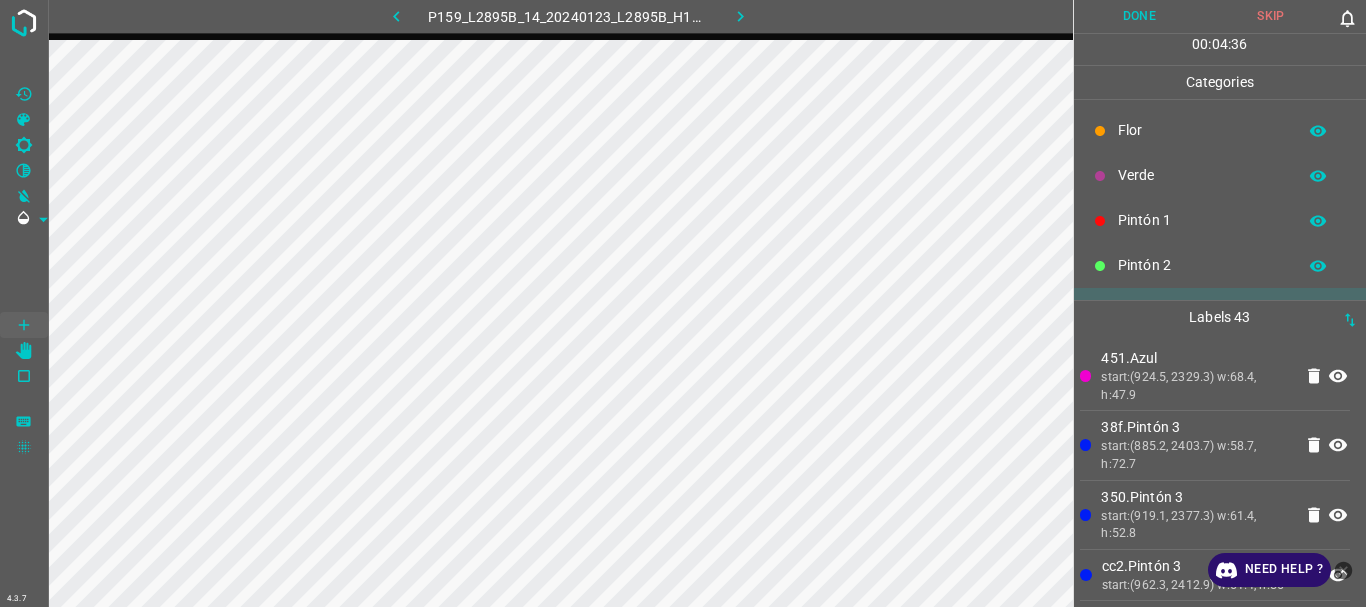 click on "Pintón 2" at bounding box center (1202, 265) 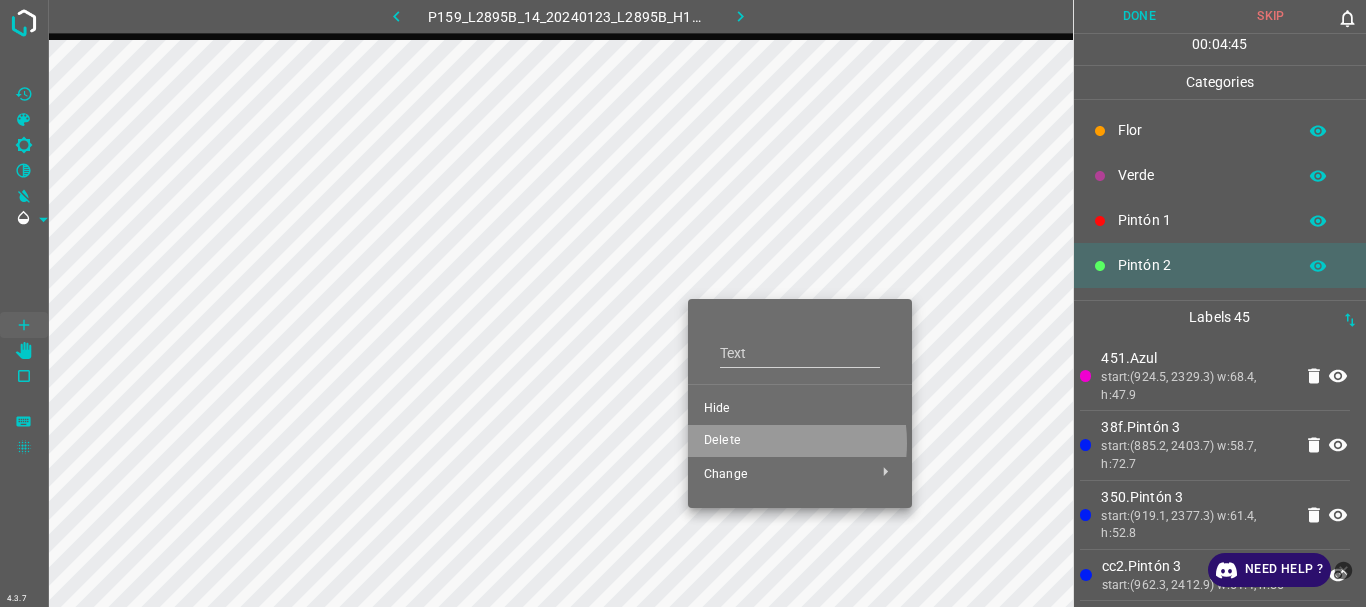 click on "Delete" at bounding box center (800, 441) 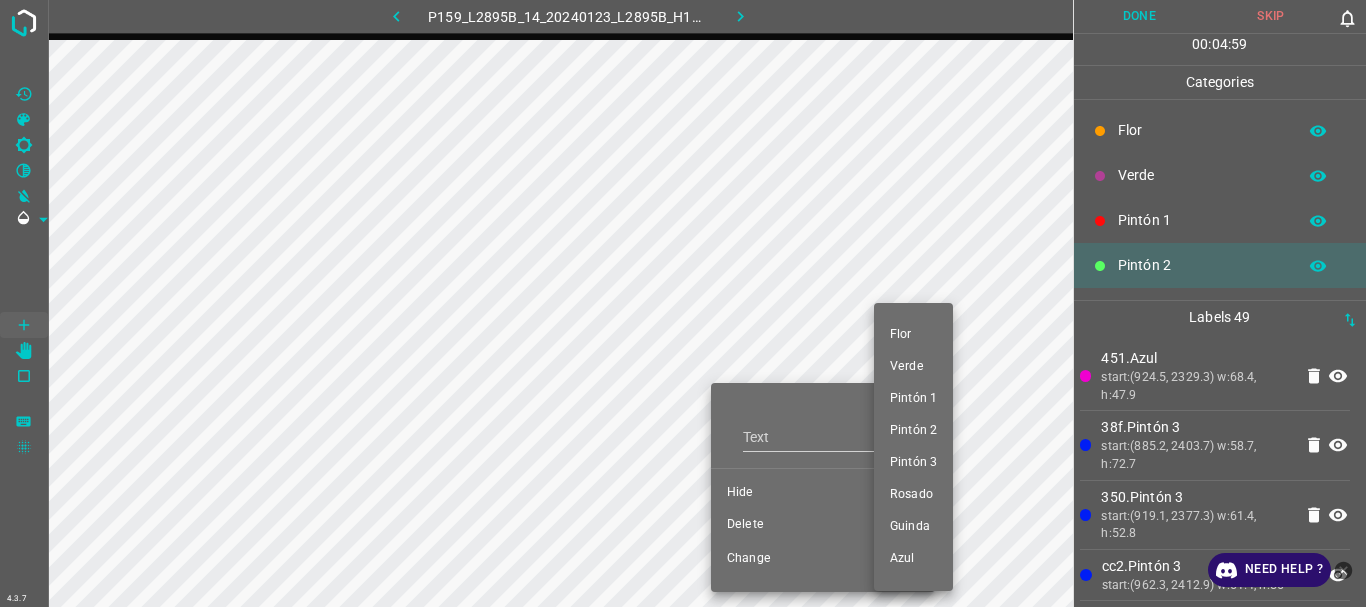 click at bounding box center (683, 303) 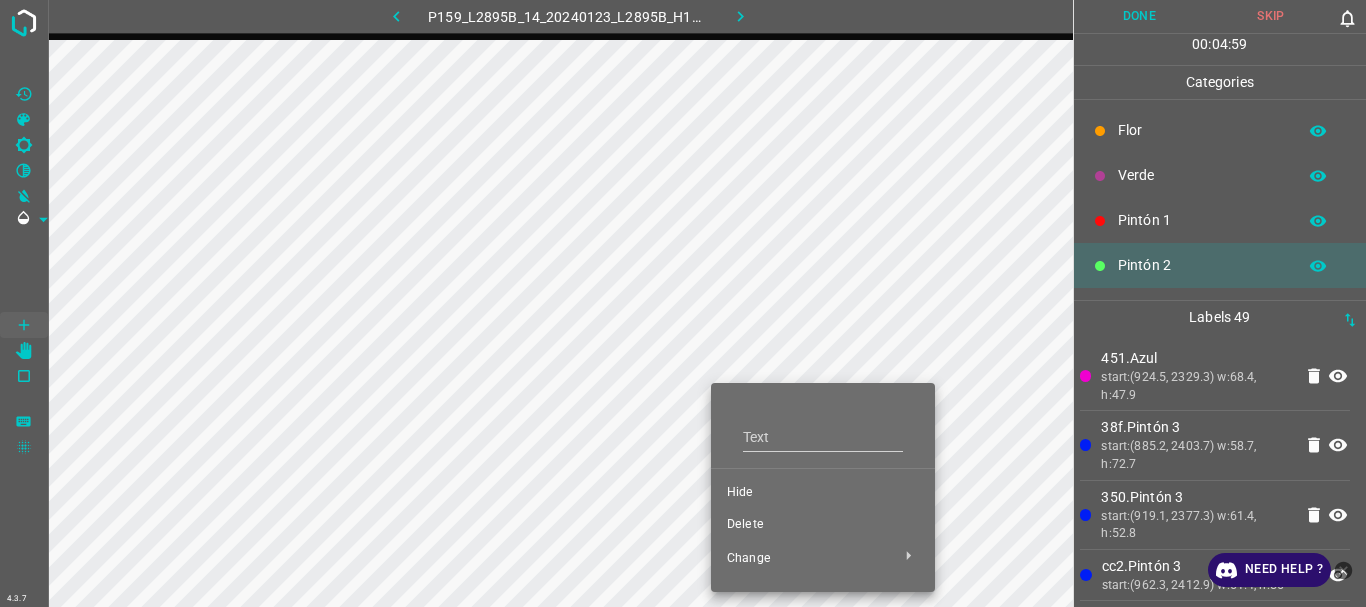 click on "Delete" at bounding box center (823, 525) 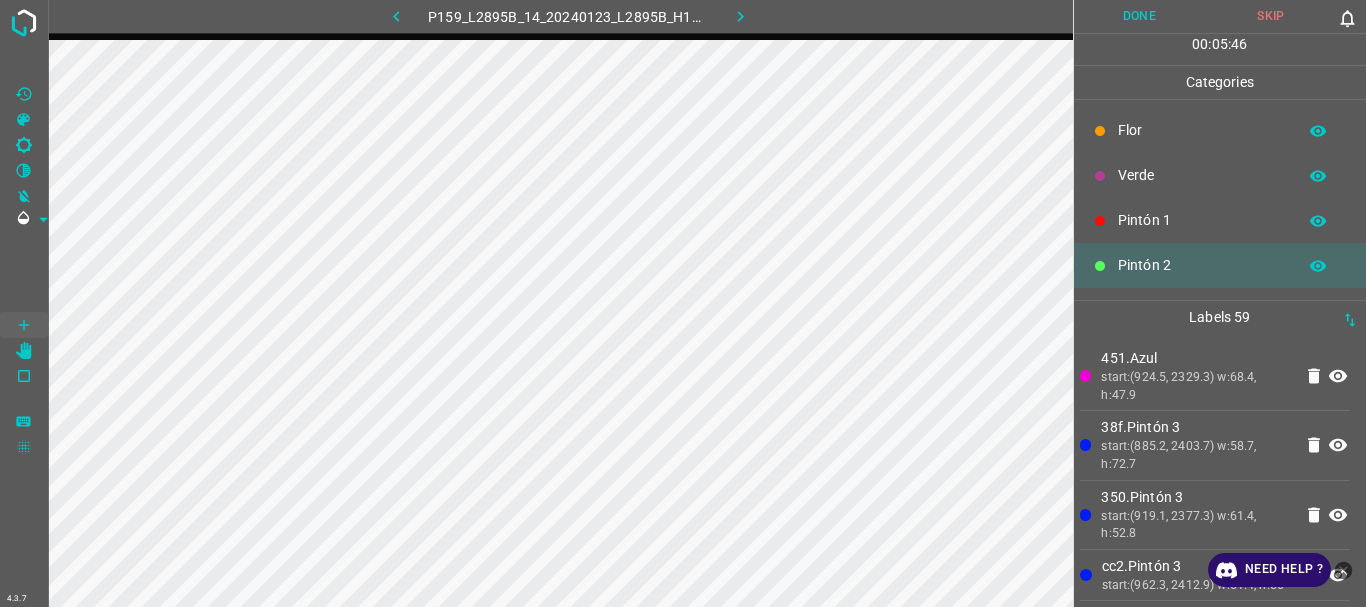 scroll, scrollTop: 176, scrollLeft: 0, axis: vertical 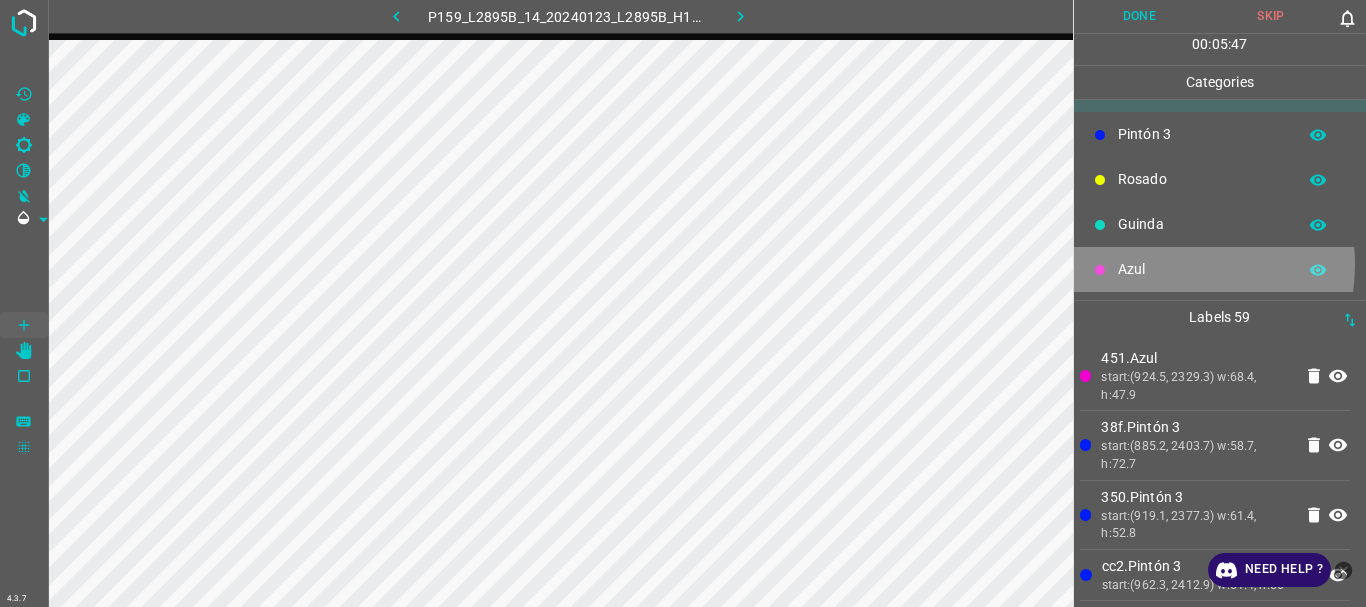 click on "Azul" at bounding box center [1202, 269] 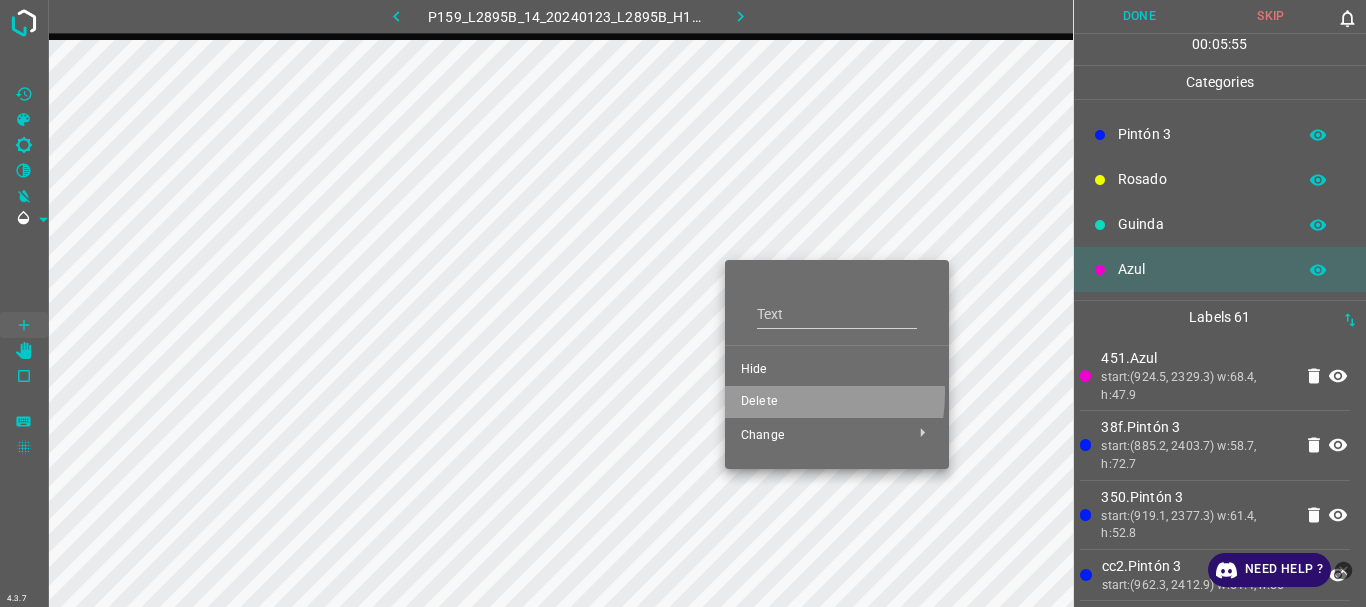 click on "Delete" at bounding box center [837, 402] 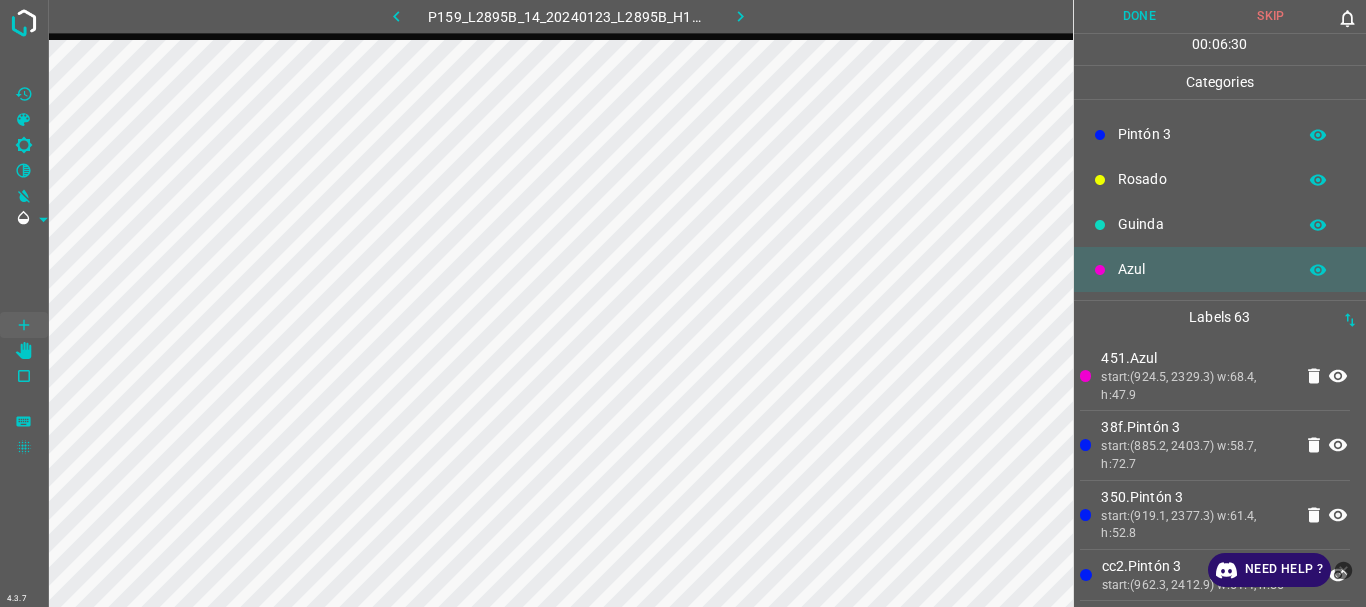 scroll, scrollTop: 0, scrollLeft: 0, axis: both 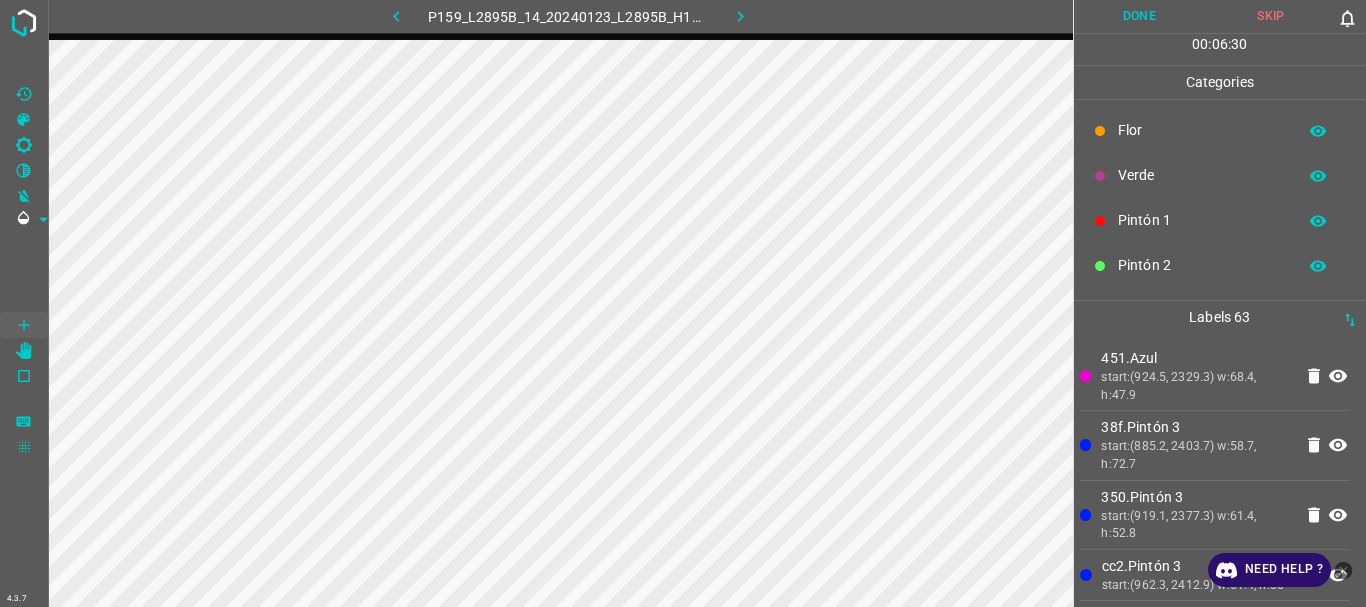 click on "Pintón 2" at bounding box center [1202, 265] 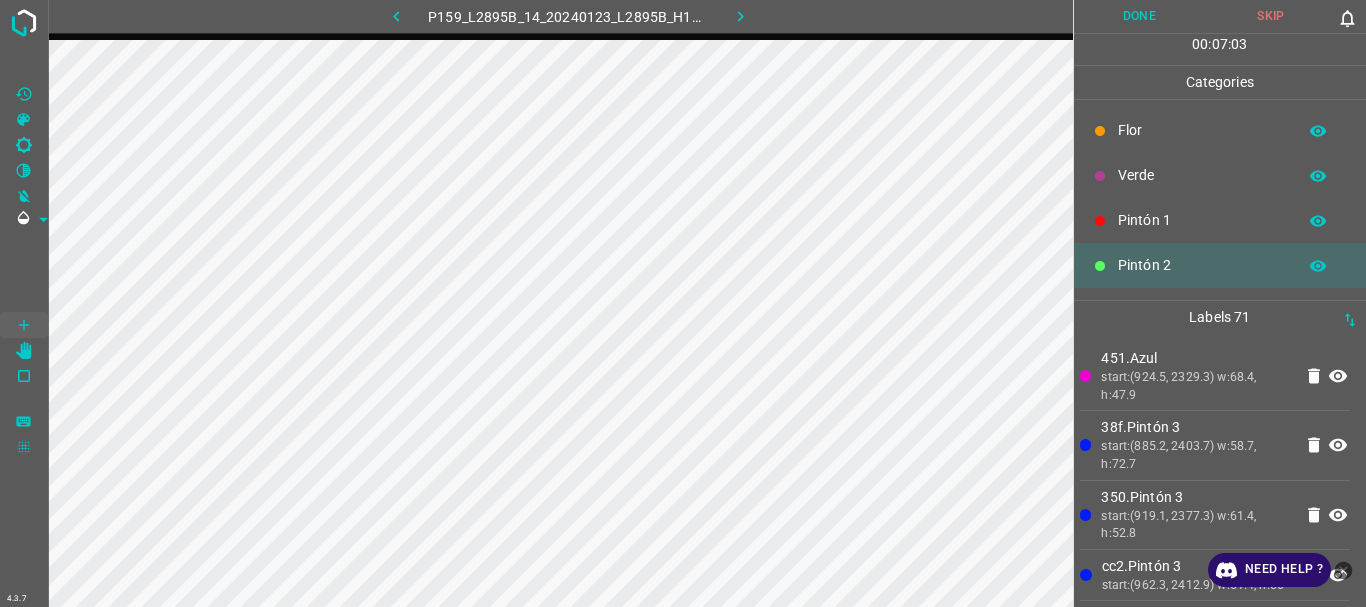 scroll, scrollTop: 176, scrollLeft: 0, axis: vertical 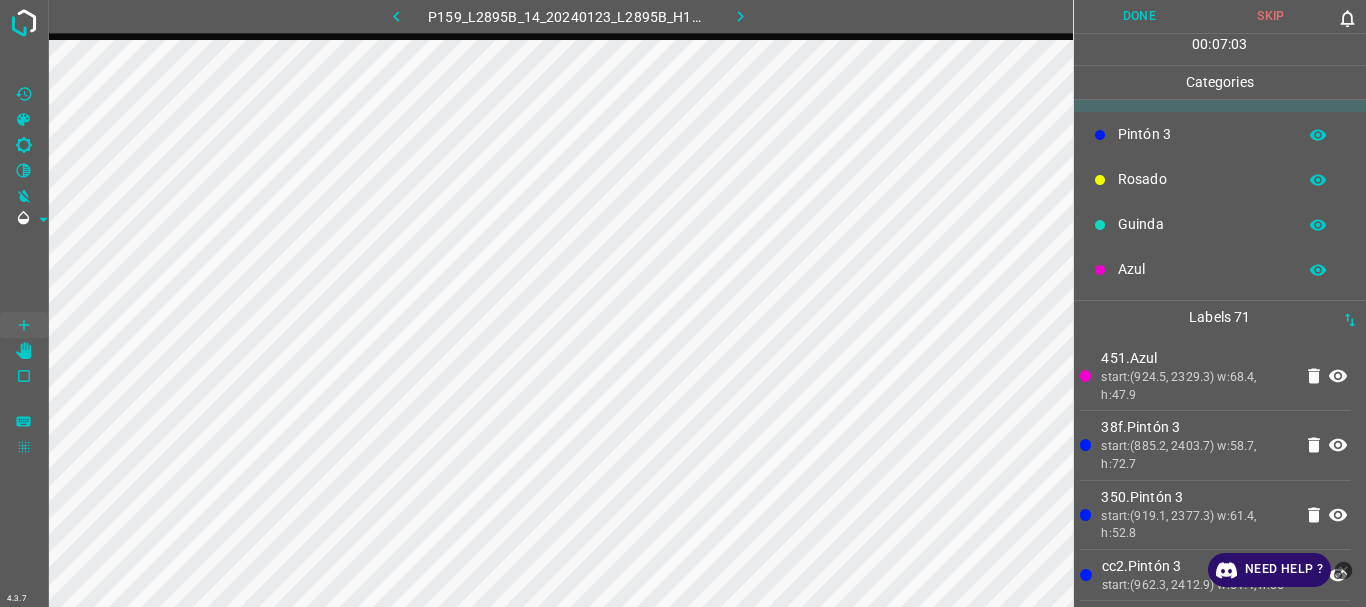 click on "Azul" at bounding box center [1202, 269] 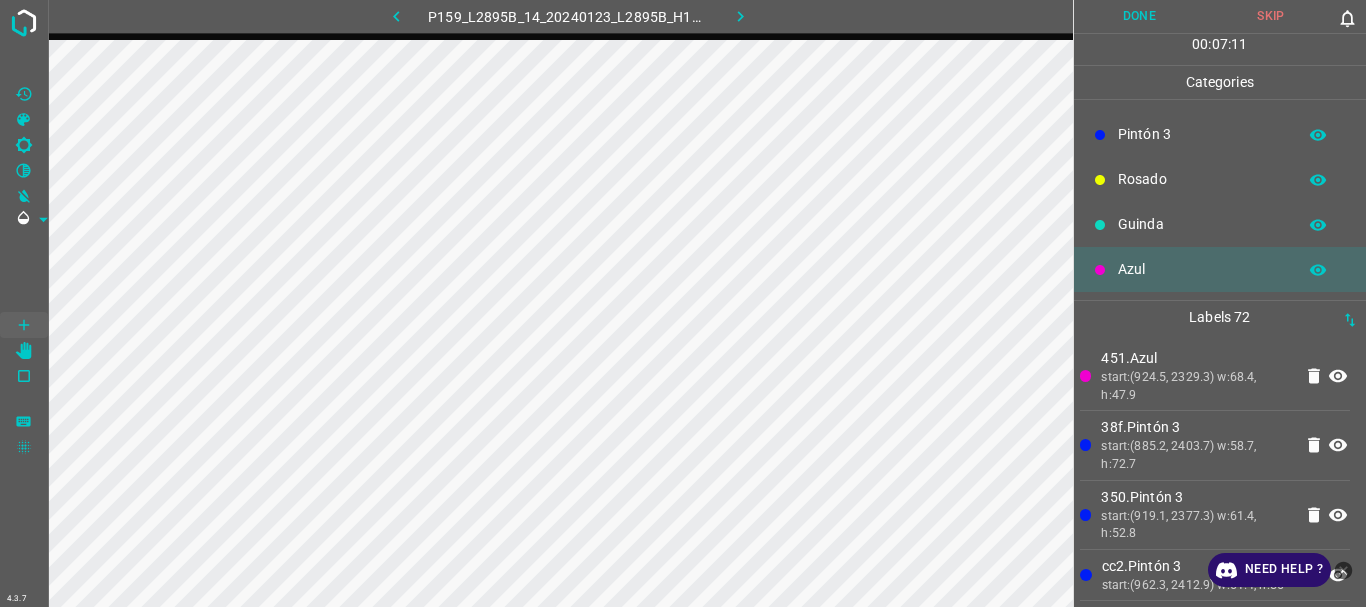 click on "Guinda" at bounding box center (1202, 224) 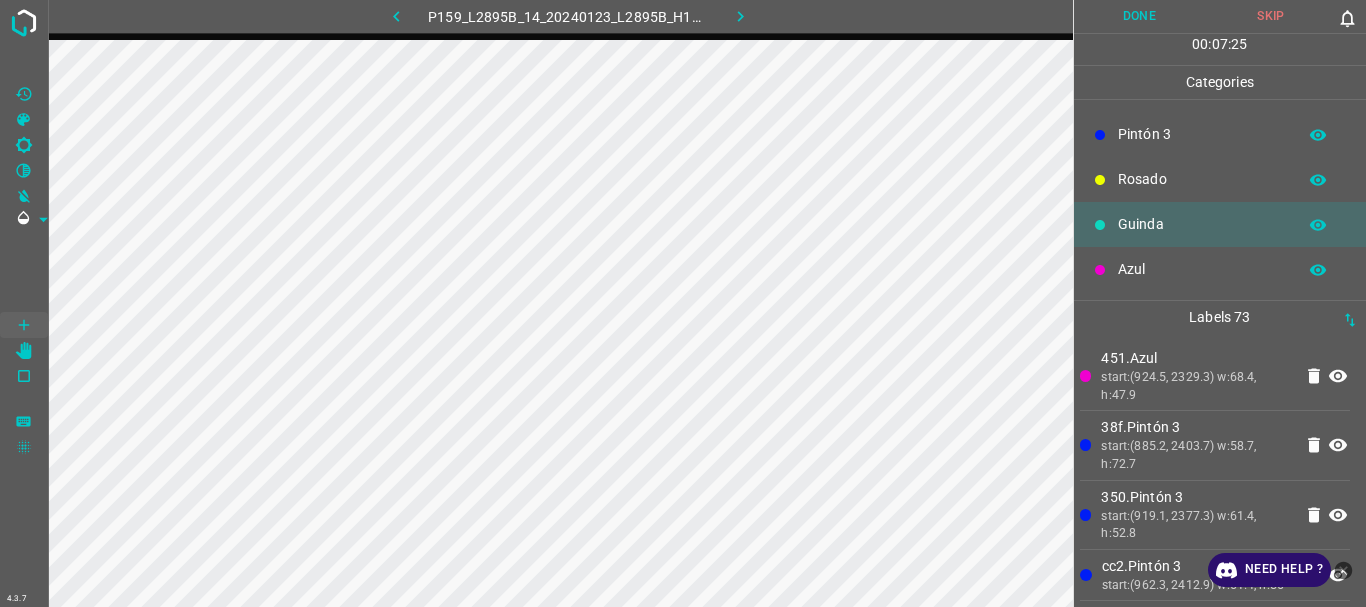 scroll, scrollTop: 0, scrollLeft: 0, axis: both 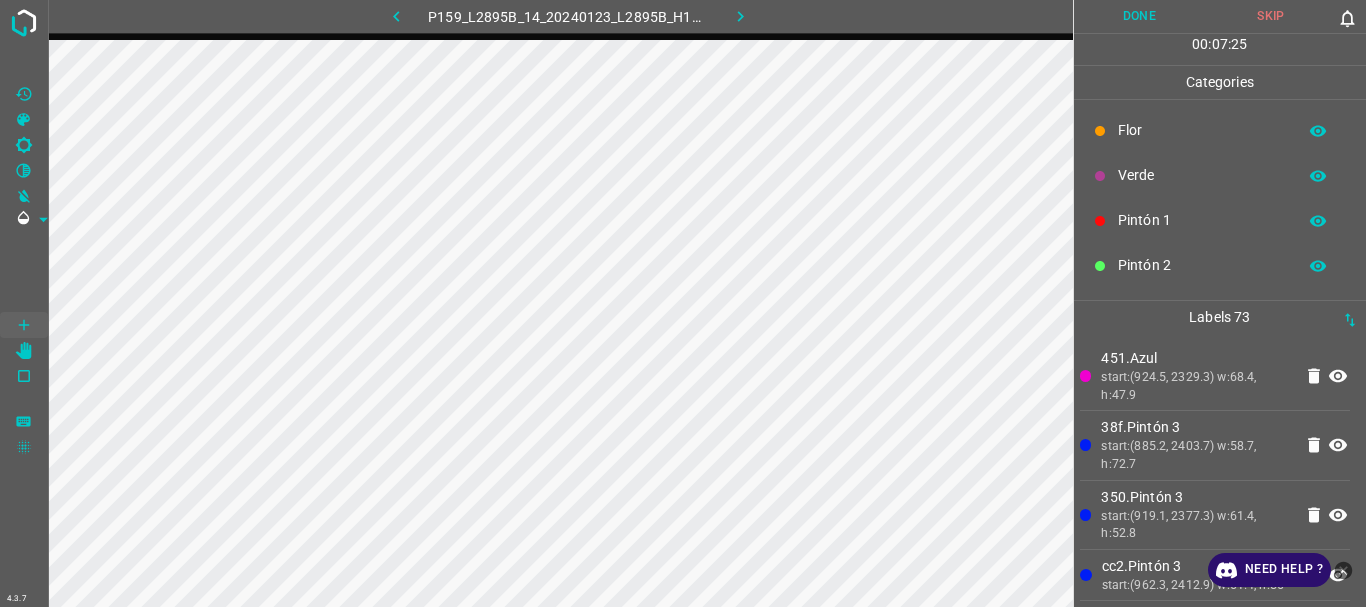 click on "Pintón 2" at bounding box center [1202, 265] 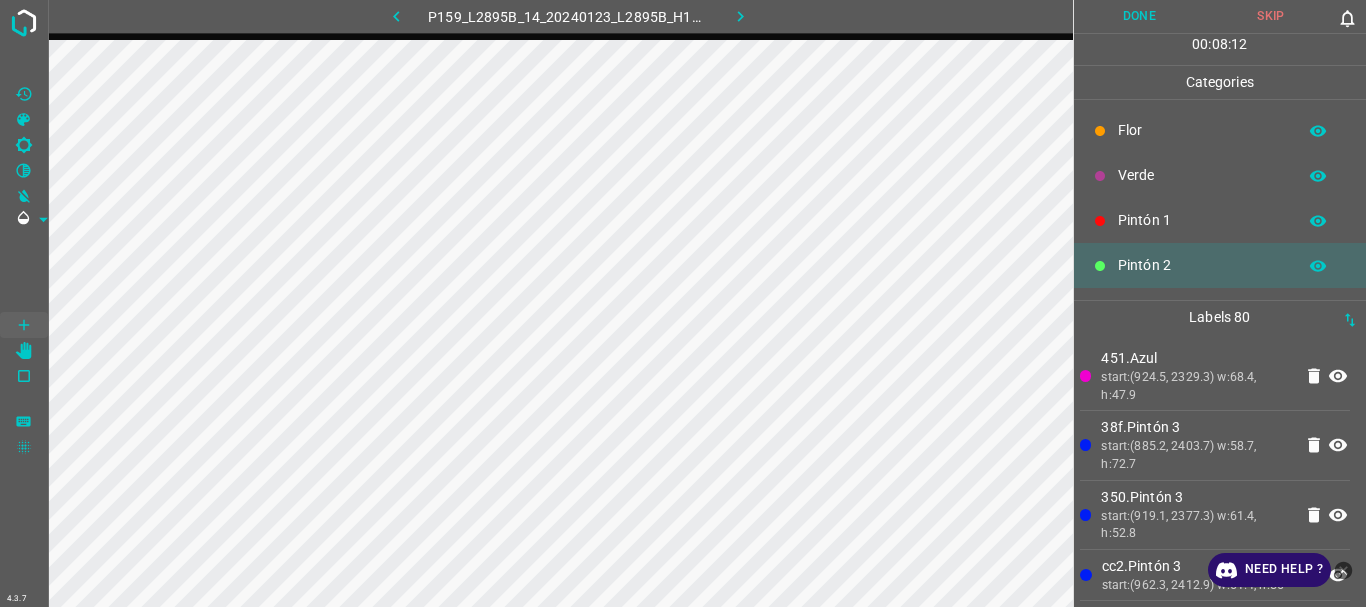 scroll, scrollTop: 176, scrollLeft: 0, axis: vertical 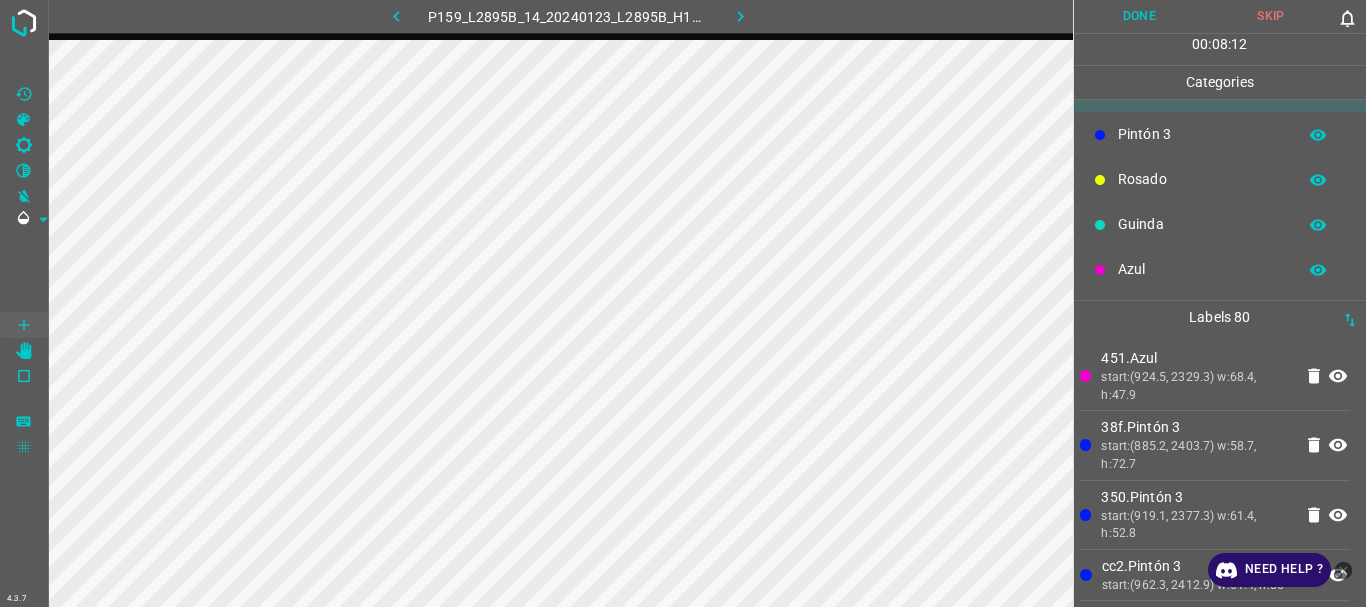 click on "Pintón 3" at bounding box center [1202, 134] 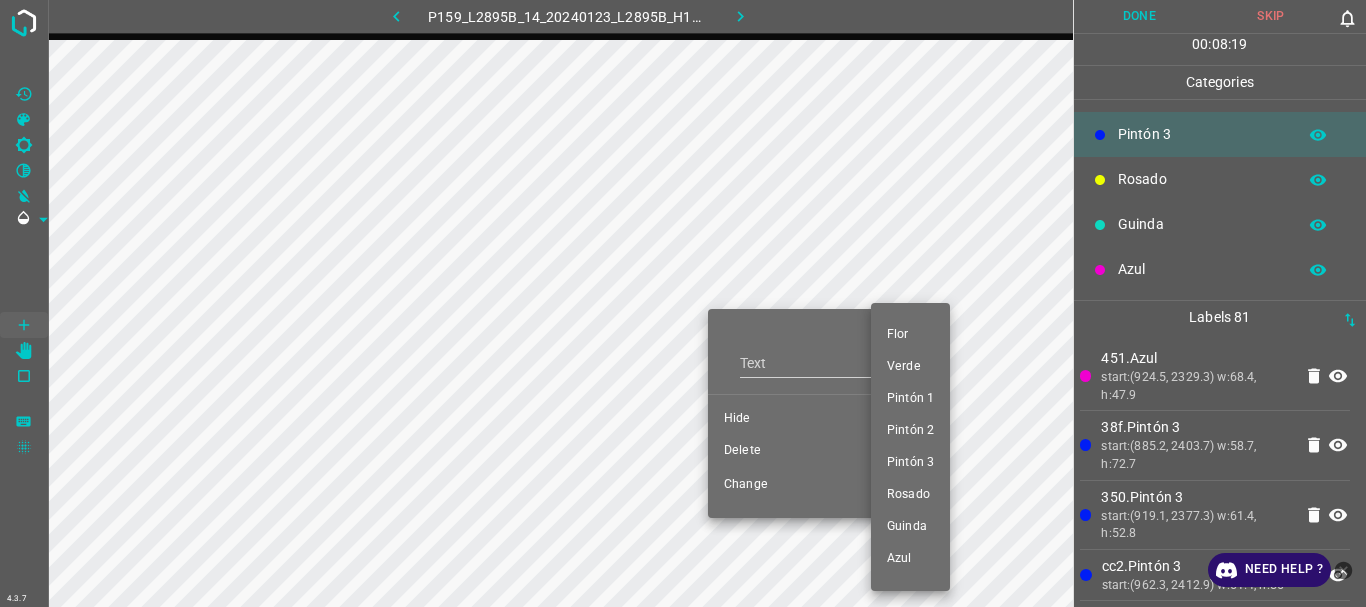 click at bounding box center (683, 303) 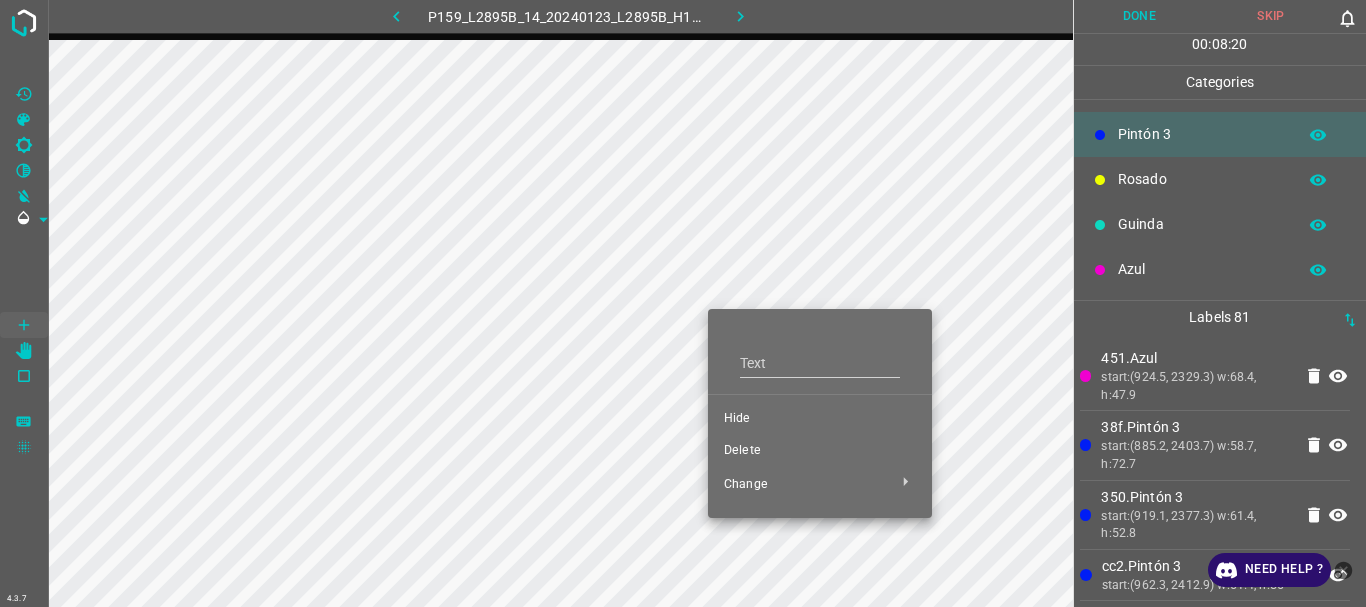 click on "Delete" at bounding box center (820, 451) 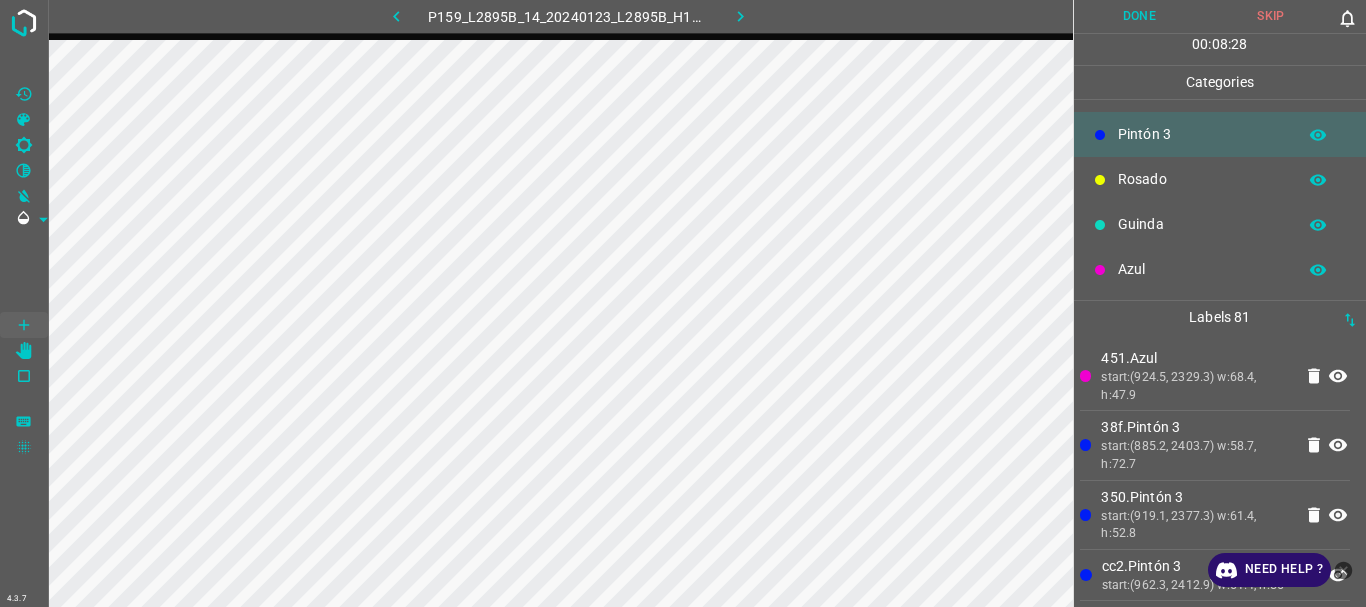 scroll, scrollTop: 0, scrollLeft: 0, axis: both 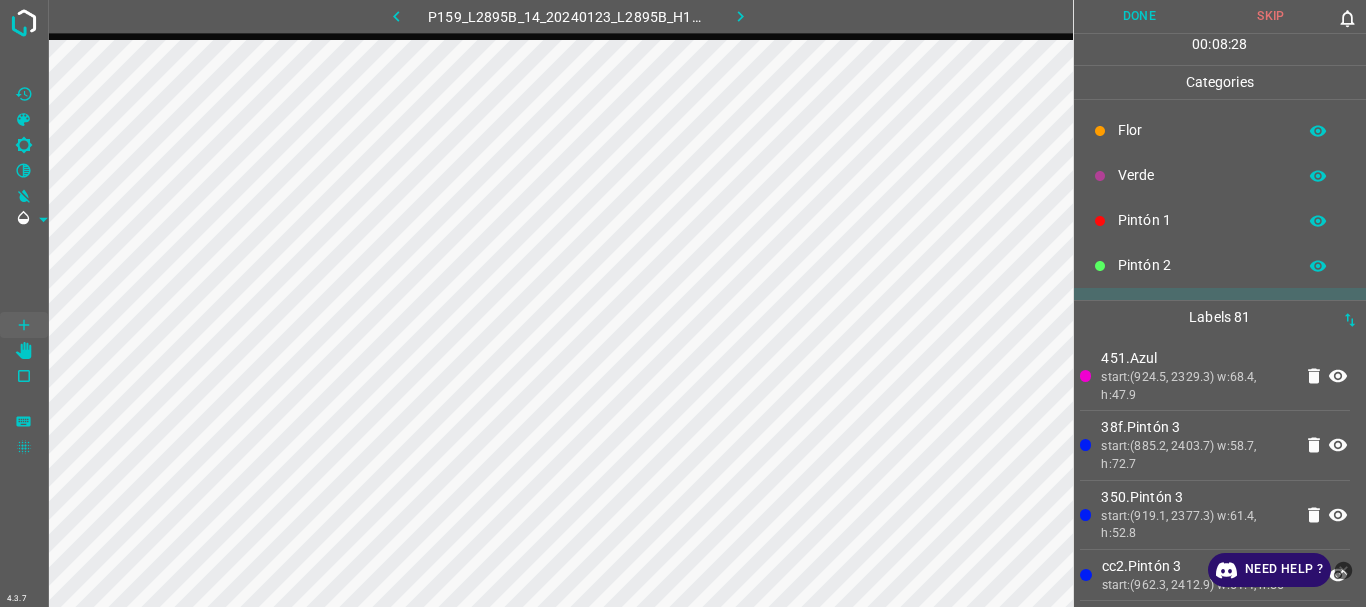 click on "Pintón 2" at bounding box center [1202, 265] 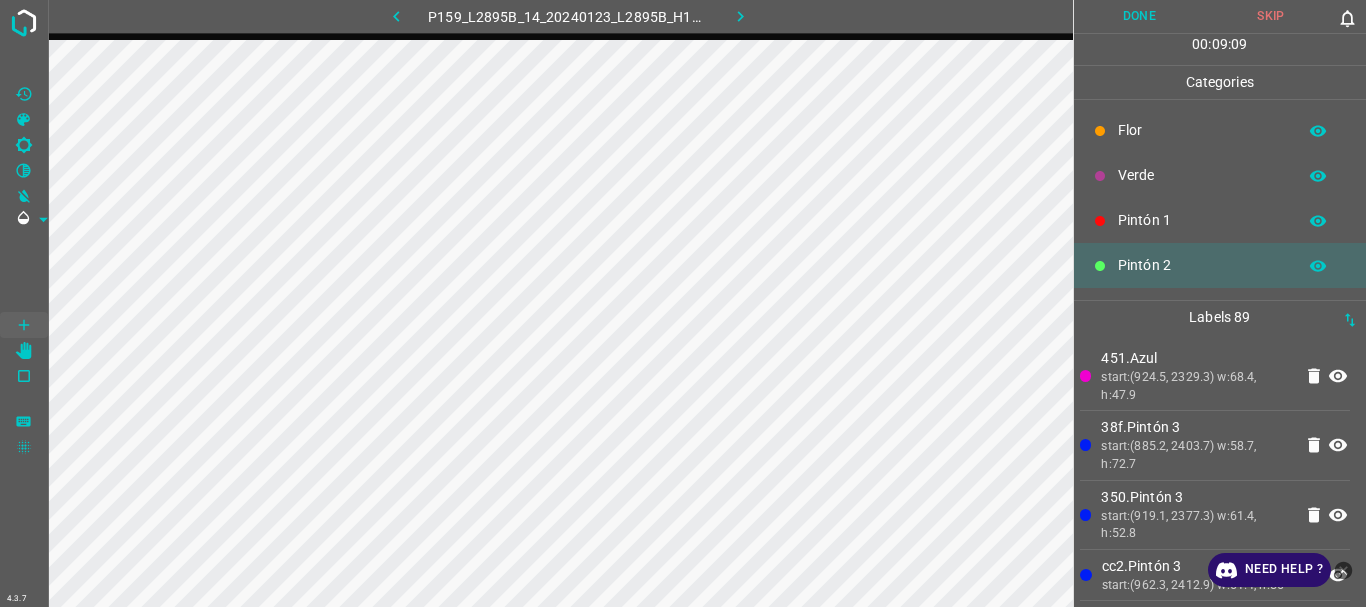 click on "Flor" at bounding box center (1202, 130) 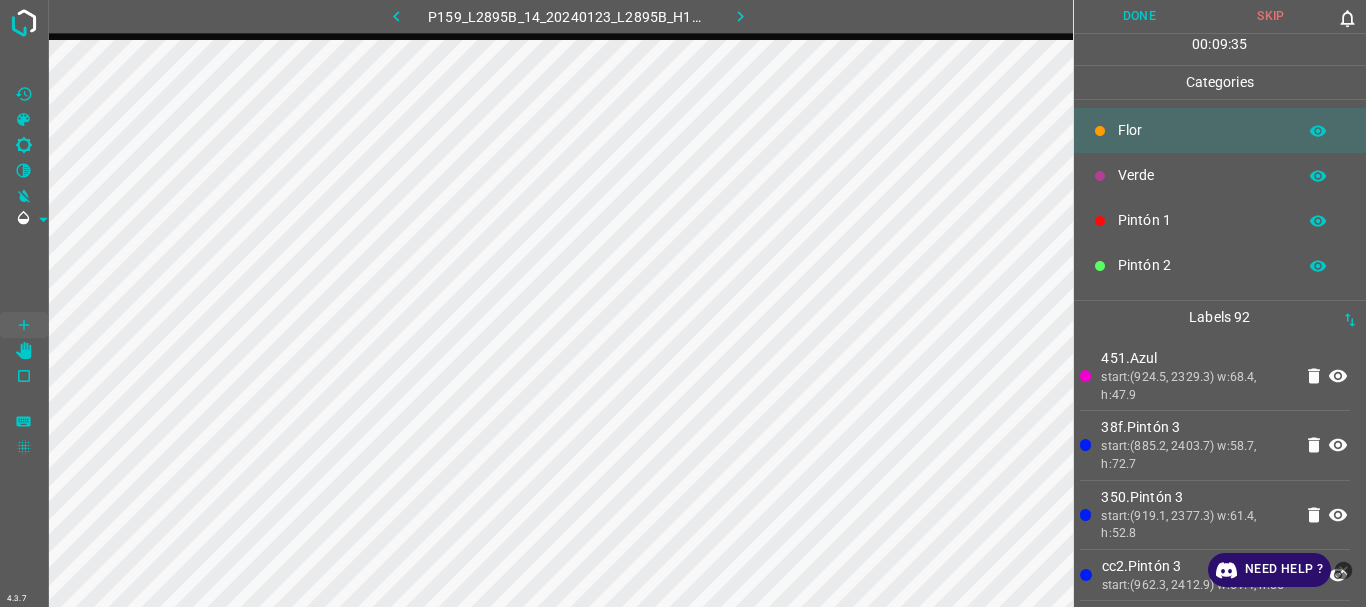 scroll, scrollTop: 176, scrollLeft: 0, axis: vertical 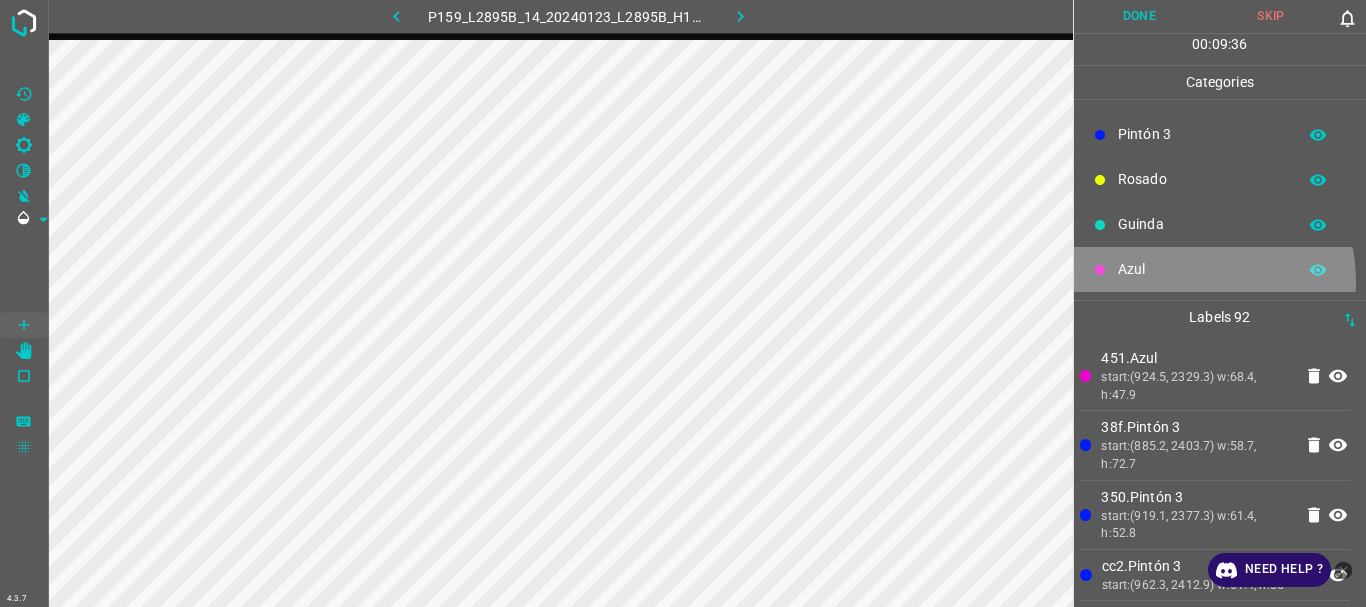 click on "Azul" at bounding box center [1220, 269] 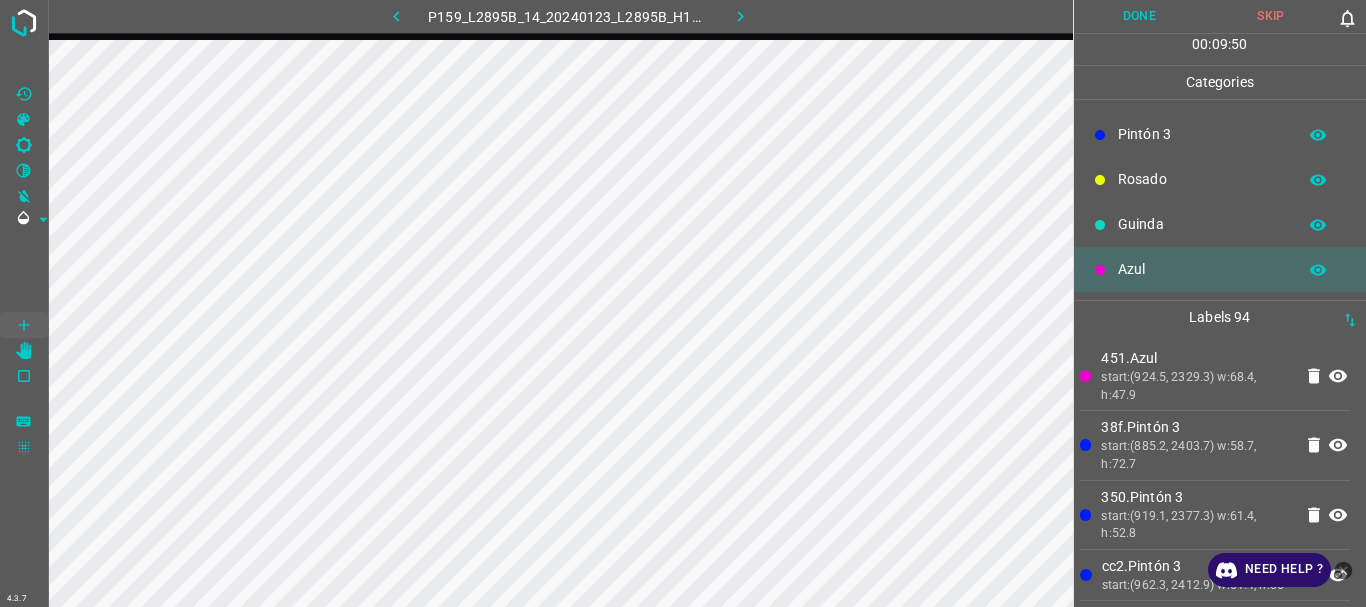 scroll, scrollTop: 0, scrollLeft: 0, axis: both 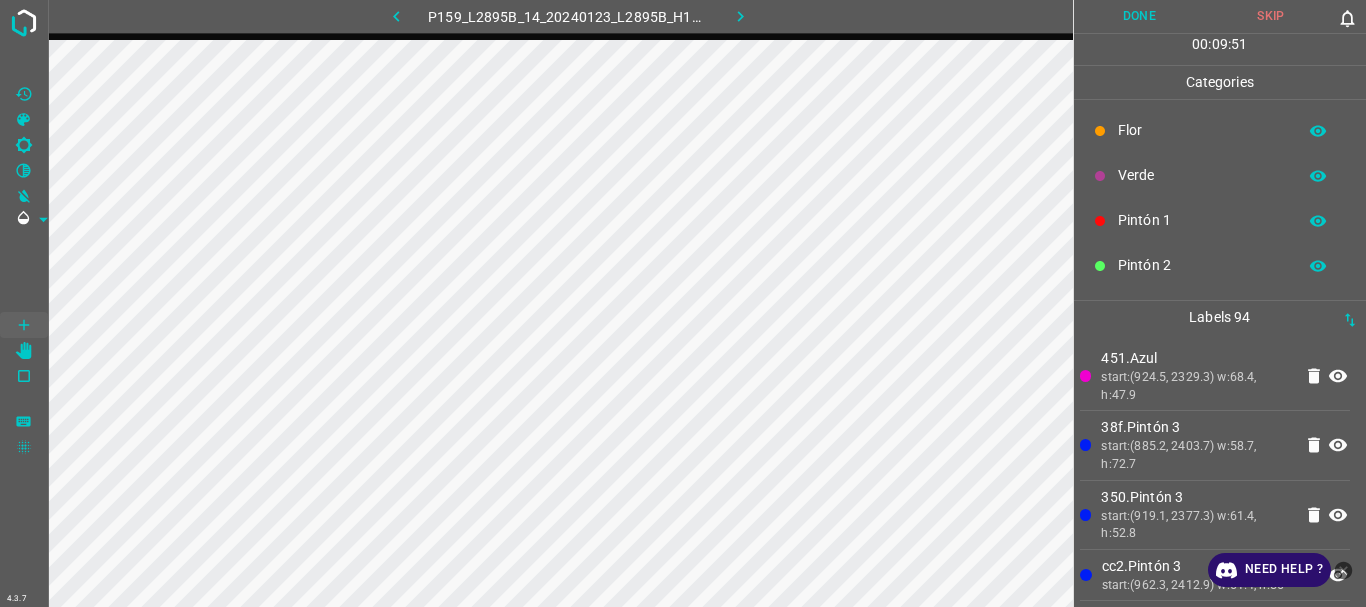 click on "Pintón 1" at bounding box center [1202, 220] 